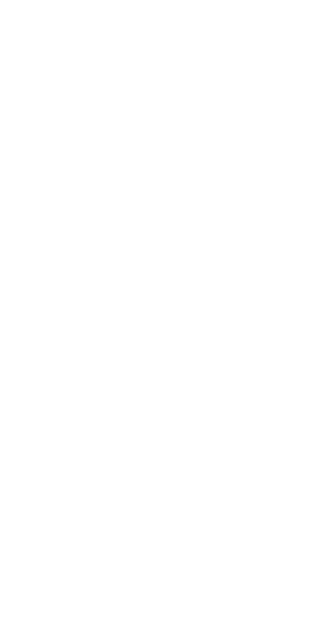 scroll, scrollTop: 0, scrollLeft: 0, axis: both 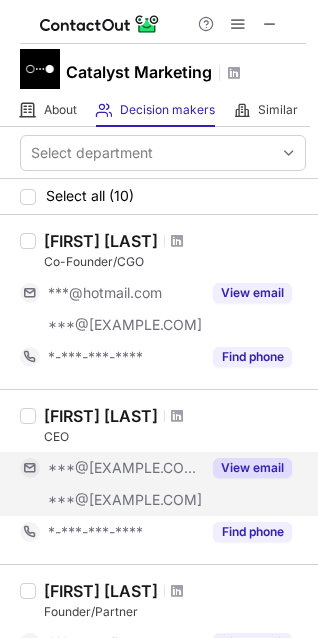 click on "View email" at bounding box center [252, 468] 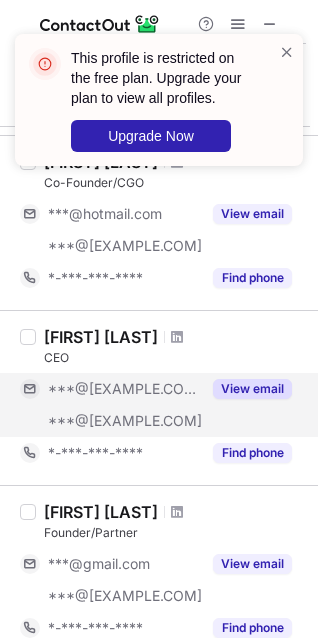 scroll, scrollTop: 80, scrollLeft: 0, axis: vertical 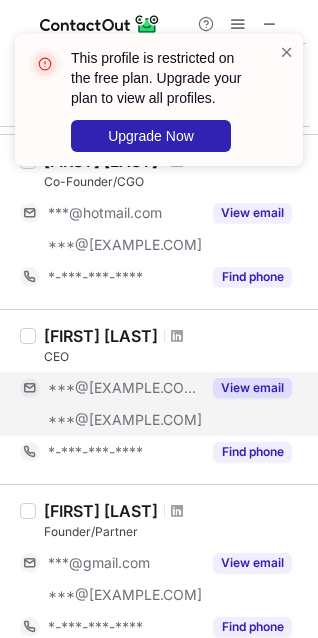 click on "View email" at bounding box center [252, 388] 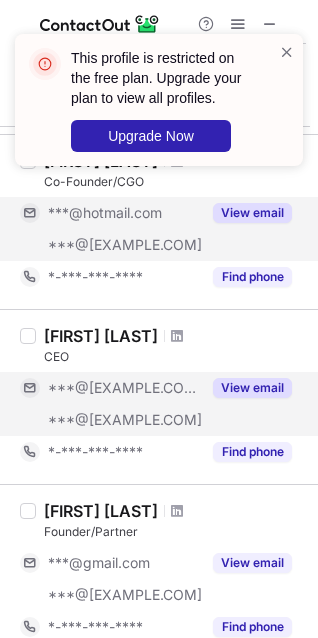 click on "View email" at bounding box center (252, 213) 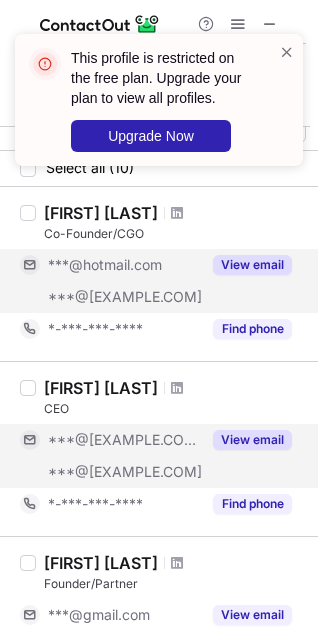 scroll, scrollTop: 0, scrollLeft: 0, axis: both 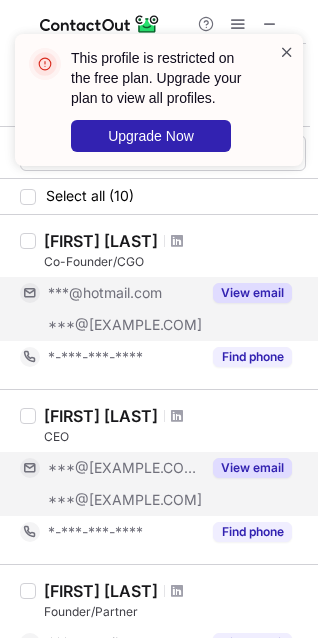 click at bounding box center (287, 52) 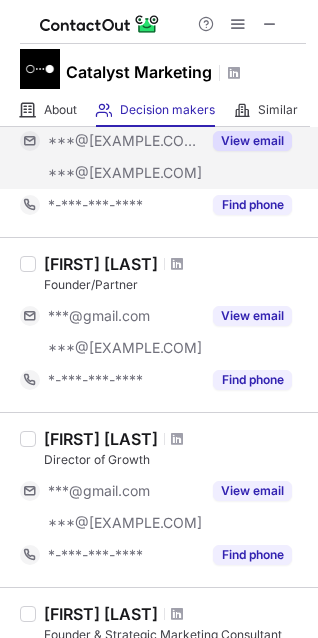 scroll, scrollTop: 333, scrollLeft: 0, axis: vertical 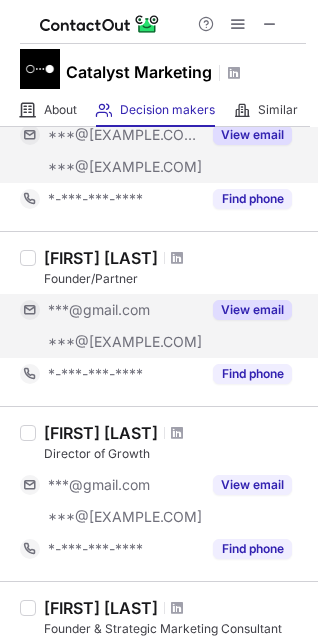 click on "View email" at bounding box center (252, 310) 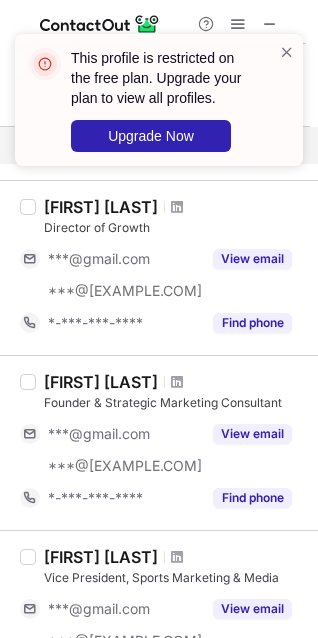 scroll, scrollTop: 560, scrollLeft: 0, axis: vertical 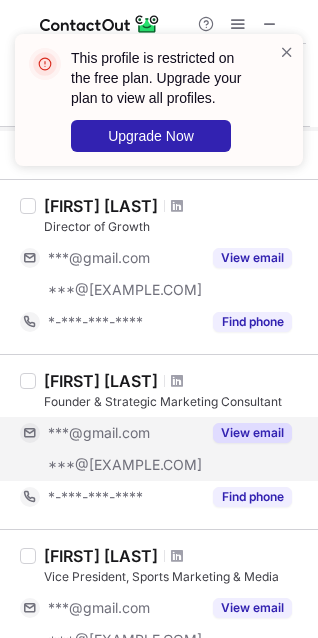click on "View email" at bounding box center (252, 433) 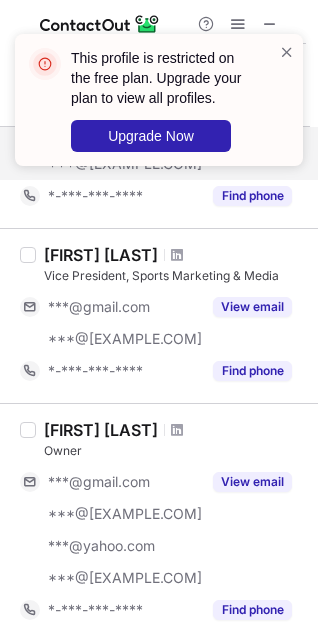 scroll, scrollTop: 860, scrollLeft: 0, axis: vertical 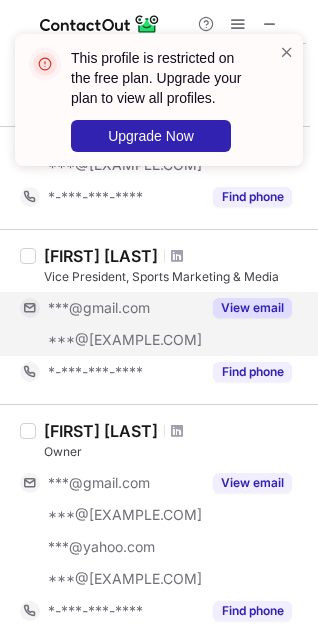 click on "View email" at bounding box center (252, 308) 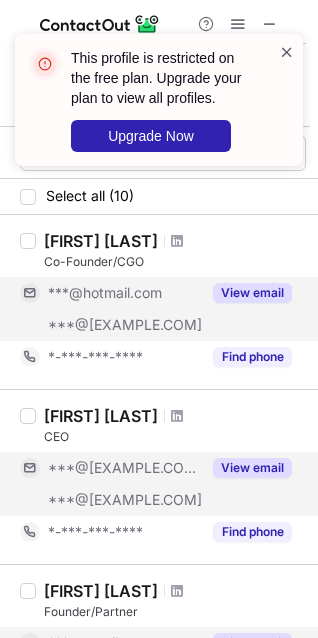 click at bounding box center [287, 52] 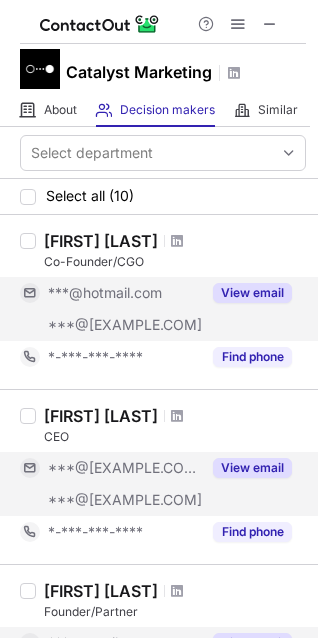 click on "View email" at bounding box center [252, 293] 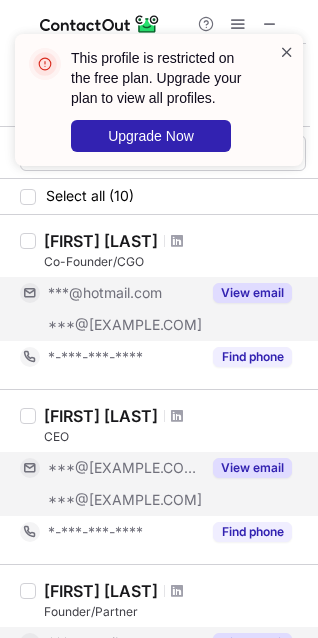 click at bounding box center (287, 52) 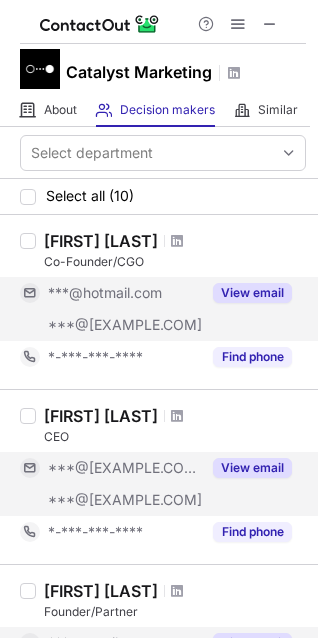 scroll, scrollTop: 13, scrollLeft: 0, axis: vertical 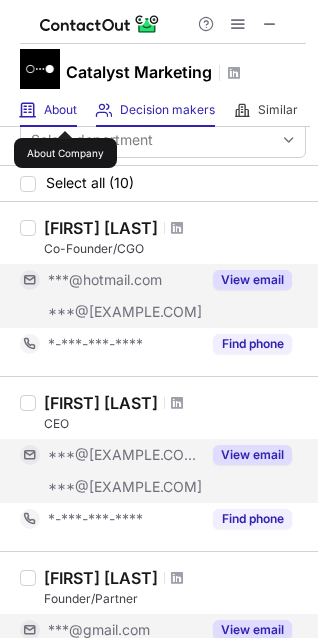 click on "About" at bounding box center (60, 110) 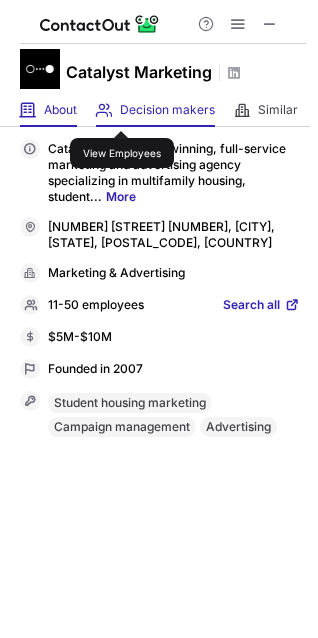click on "Decision makers" at bounding box center [167, 110] 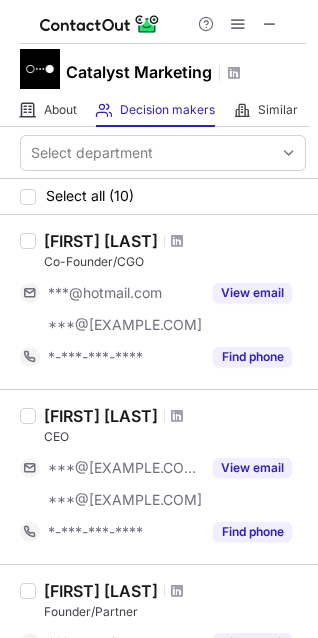 drag, startPoint x: 168, startPoint y: 240, endPoint x: 241, endPoint y: 248, distance: 73.43705 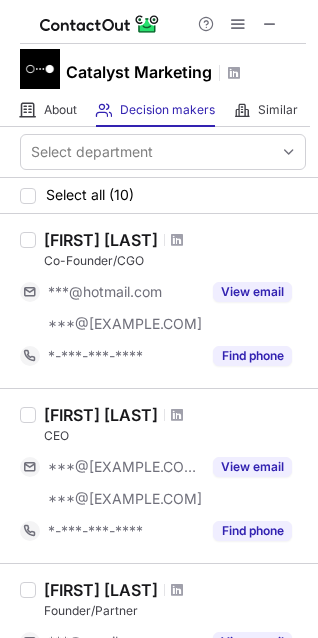 scroll, scrollTop: 0, scrollLeft: 0, axis: both 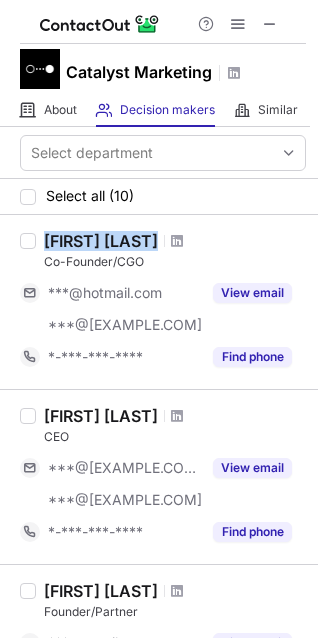 drag, startPoint x: 153, startPoint y: 240, endPoint x: 46, endPoint y: 237, distance: 107.042046 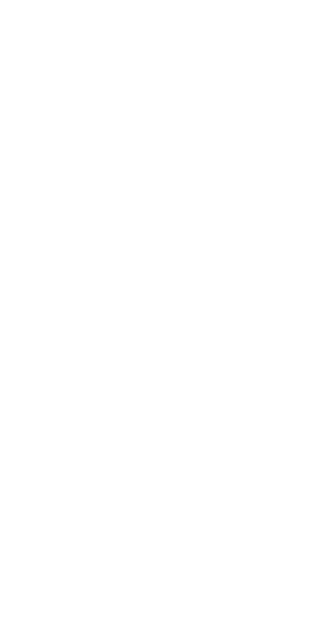 scroll, scrollTop: 0, scrollLeft: 0, axis: both 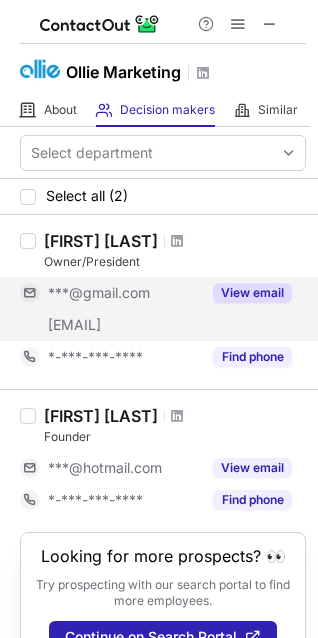 click on "View email" at bounding box center [252, 293] 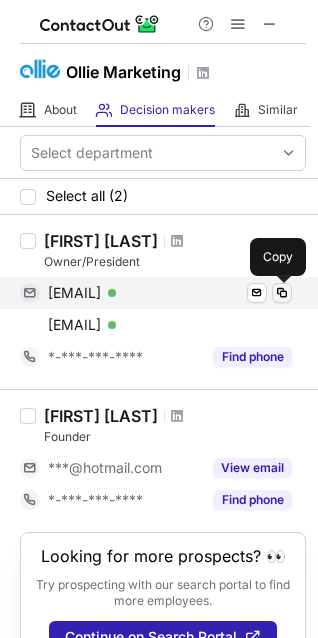 click at bounding box center (282, 293) 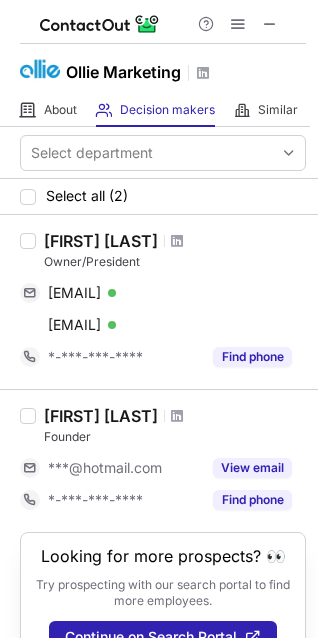 drag, startPoint x: 173, startPoint y: 242, endPoint x: 47, endPoint y: 237, distance: 126.09917 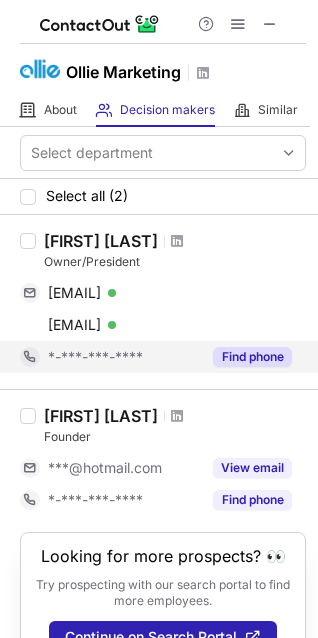 click on "Find phone" at bounding box center (252, 357) 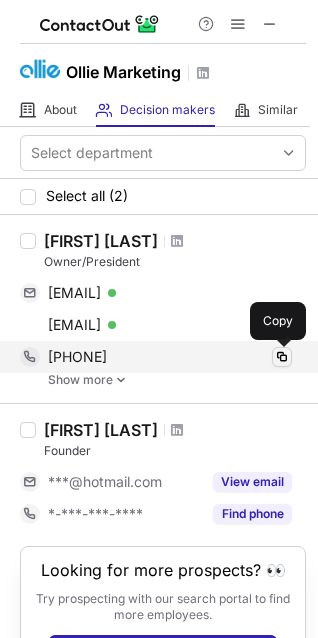 click at bounding box center (282, 357) 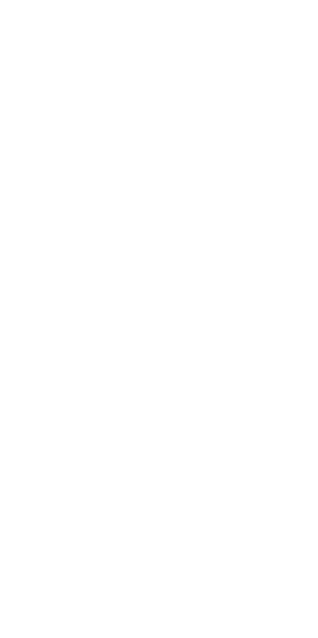 scroll, scrollTop: 0, scrollLeft: 0, axis: both 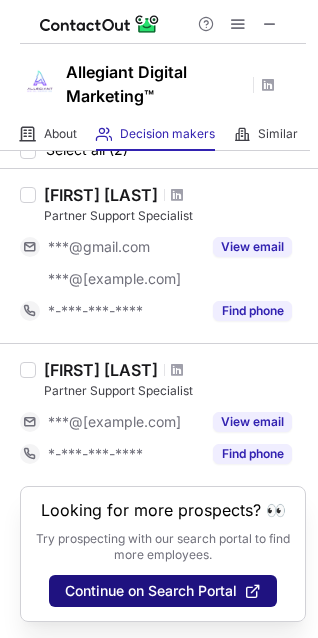 click on "Continue on Search Portal" at bounding box center [151, 591] 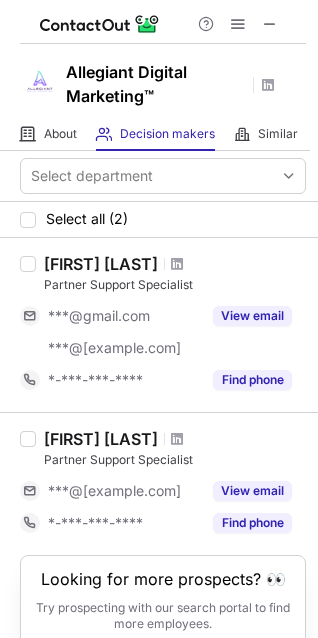 scroll, scrollTop: 0, scrollLeft: 0, axis: both 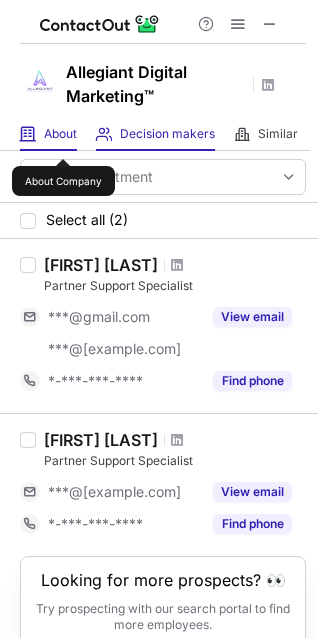 click on "About" at bounding box center [60, 134] 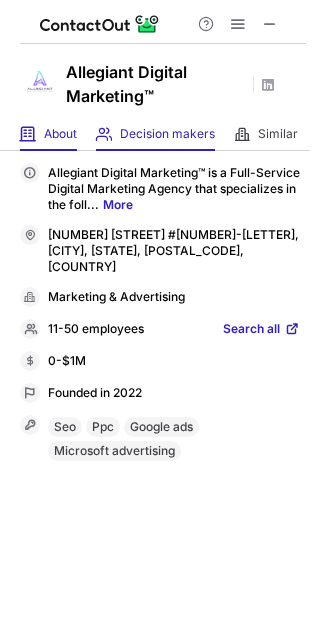 click on "Decision makers View Employees" at bounding box center [155, 134] 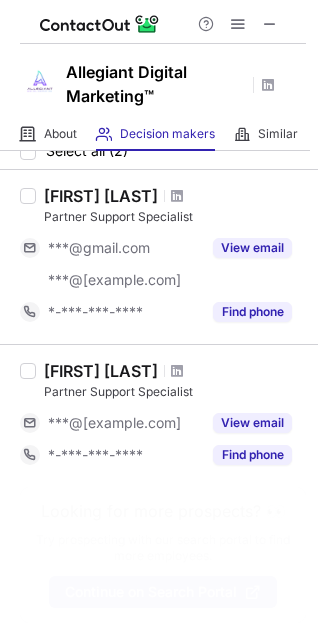 scroll, scrollTop: 89, scrollLeft: 0, axis: vertical 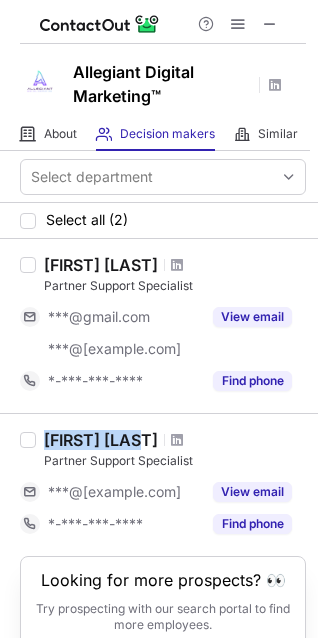 drag, startPoint x: 146, startPoint y: 439, endPoint x: 49, endPoint y: 439, distance: 97 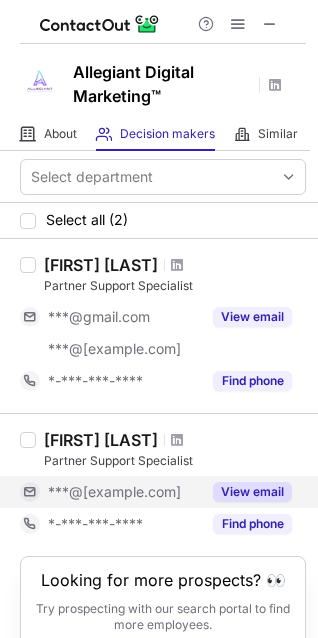 click on "View email" at bounding box center (252, 492) 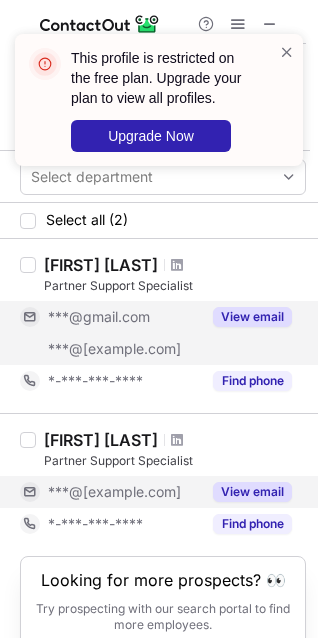 click on "View email" at bounding box center (252, 317) 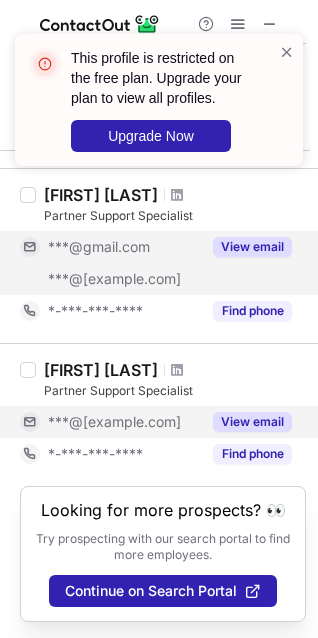 scroll, scrollTop: 0, scrollLeft: 0, axis: both 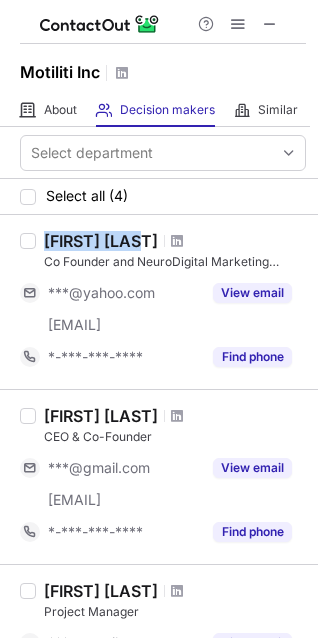 drag, startPoint x: 146, startPoint y: 242, endPoint x: 44, endPoint y: 236, distance: 102.176315 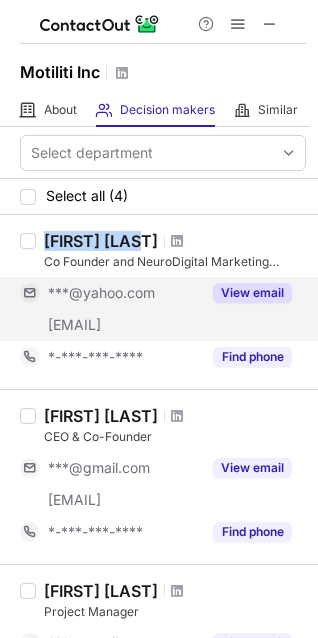click on "View email" at bounding box center [252, 293] 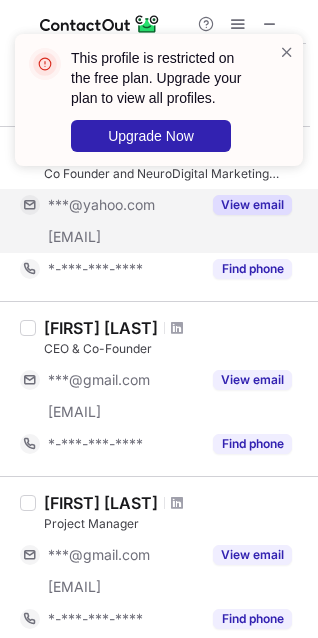 scroll, scrollTop: 100, scrollLeft: 0, axis: vertical 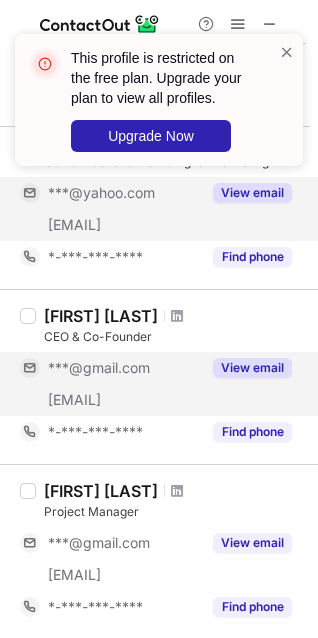 click on "View email" at bounding box center (252, 368) 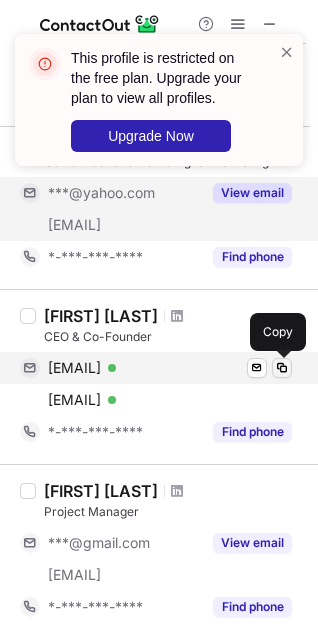 click at bounding box center (282, 368) 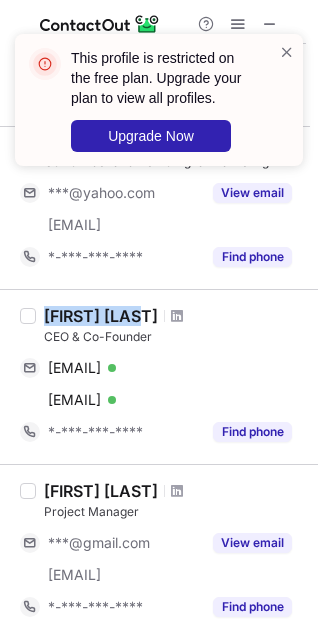 drag, startPoint x: 47, startPoint y: 320, endPoint x: 138, endPoint y: 317, distance: 91.04944 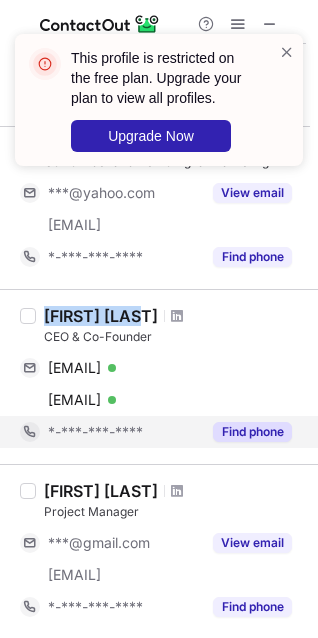 click on "Find phone" at bounding box center [252, 432] 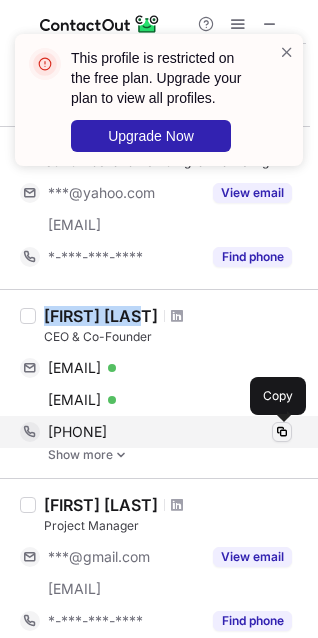 click at bounding box center (282, 432) 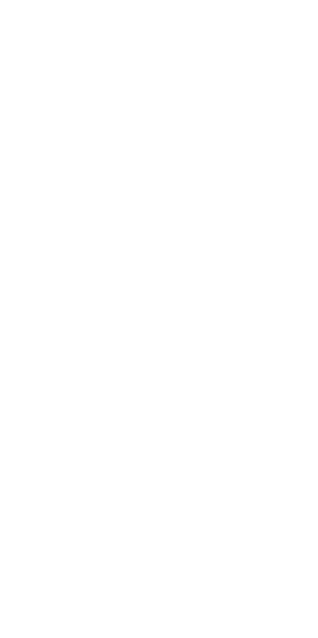 scroll, scrollTop: 0, scrollLeft: 0, axis: both 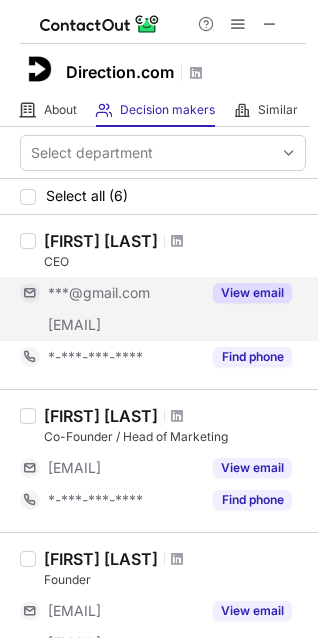 click on "View email" at bounding box center (252, 293) 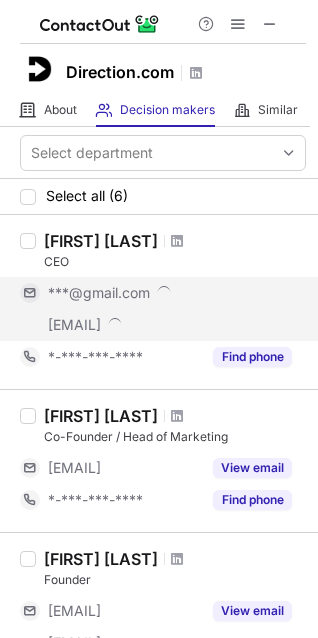 click on "***@gmail.com" at bounding box center [170, 293] 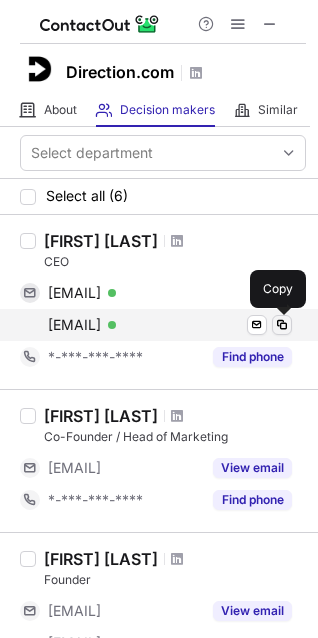 click at bounding box center (282, 325) 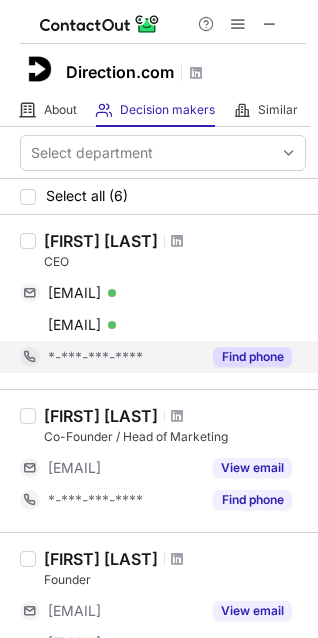 click on "Find phone" at bounding box center (252, 357) 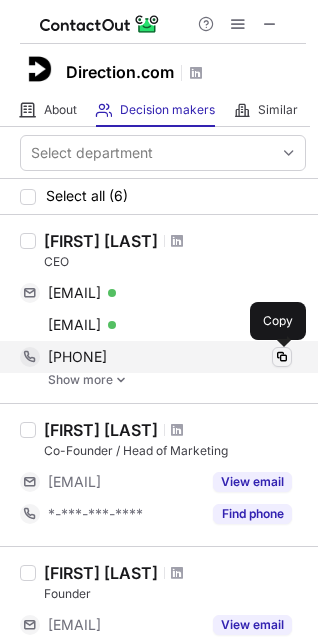 click at bounding box center [282, 357] 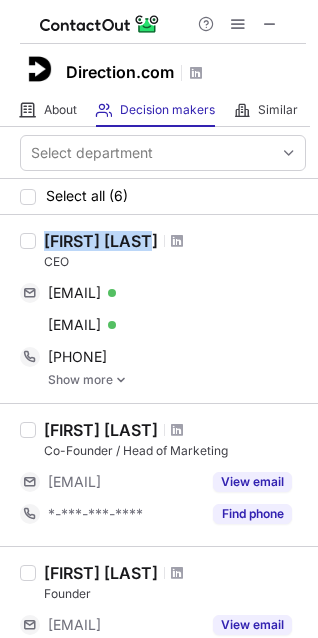 drag, startPoint x: 47, startPoint y: 240, endPoint x: 148, endPoint y: 249, distance: 101.4002 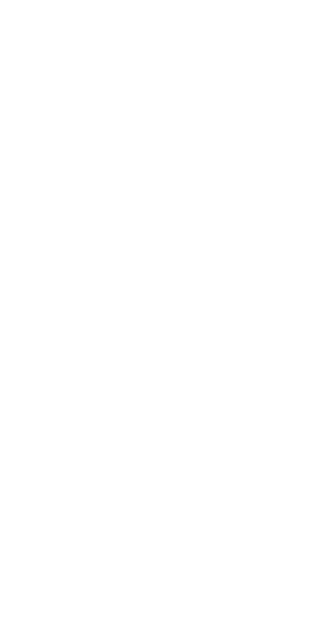scroll, scrollTop: 0, scrollLeft: 0, axis: both 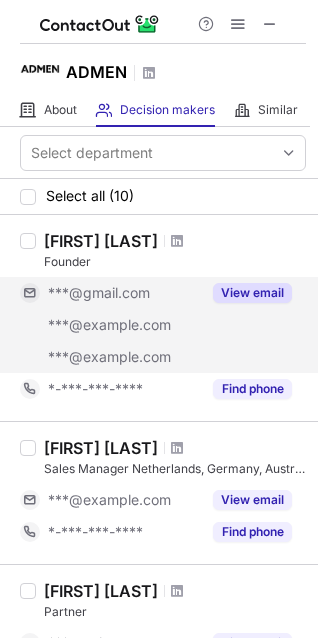 click on "View email" at bounding box center (252, 293) 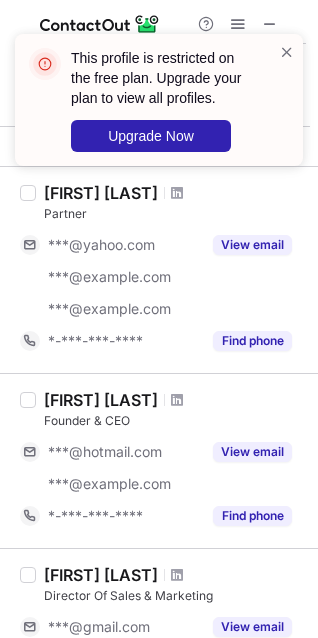 scroll, scrollTop: 400, scrollLeft: 0, axis: vertical 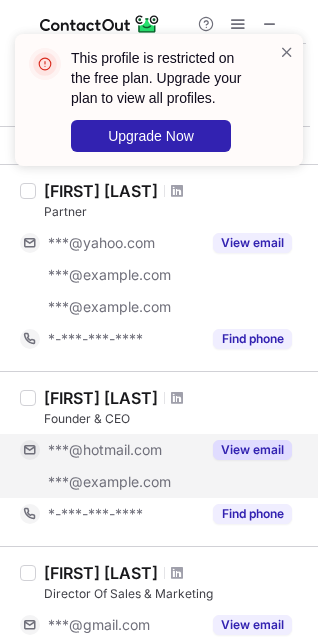 click on "View email" at bounding box center [252, 450] 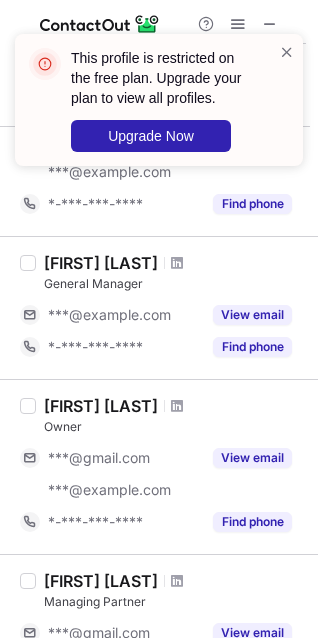 scroll, scrollTop: 1080, scrollLeft: 0, axis: vertical 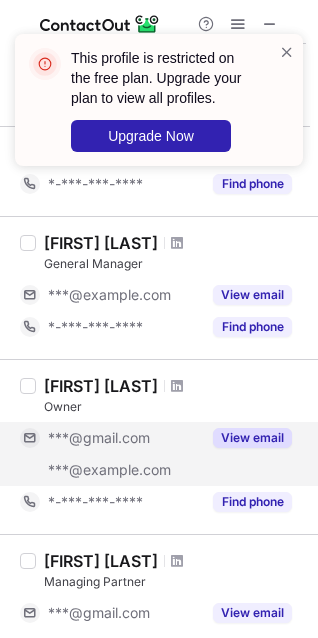 click on "View email" at bounding box center (252, 438) 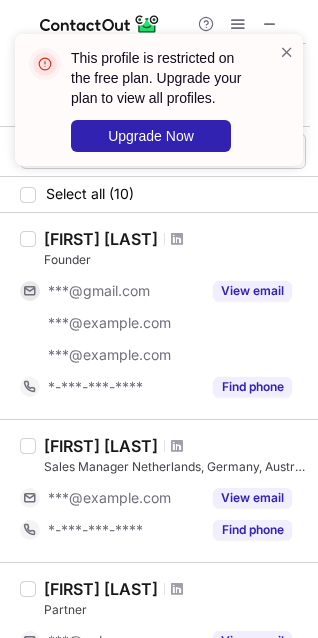 scroll, scrollTop: 0, scrollLeft: 0, axis: both 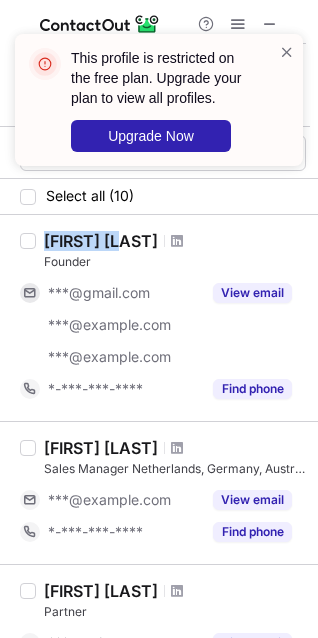 drag, startPoint x: 130, startPoint y: 239, endPoint x: 43, endPoint y: 235, distance: 87.0919 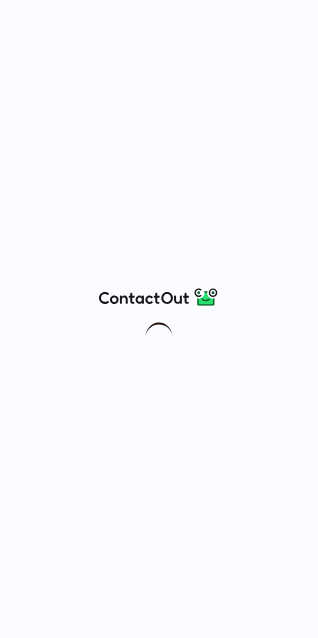 scroll, scrollTop: 0, scrollLeft: 0, axis: both 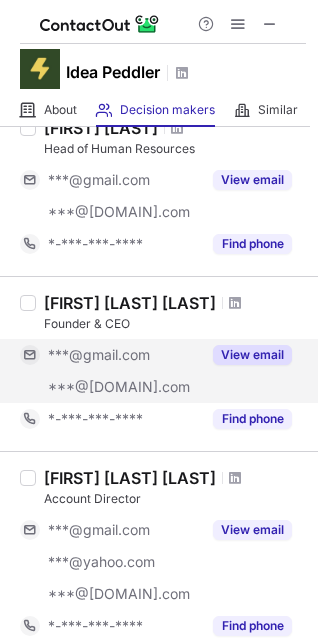 click on "View email" at bounding box center (252, 355) 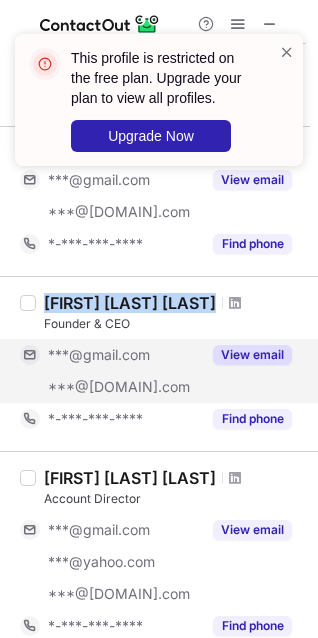 drag, startPoint x: 209, startPoint y: 308, endPoint x: 49, endPoint y: 301, distance: 160.15305 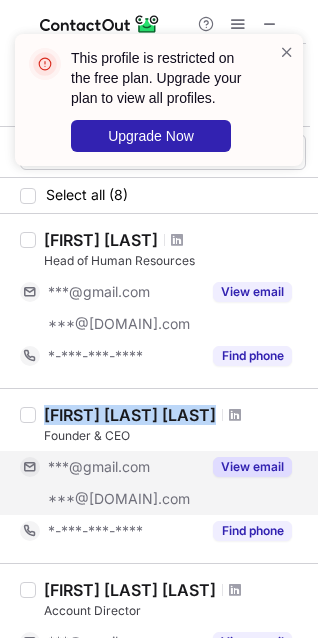 scroll, scrollTop: 0, scrollLeft: 0, axis: both 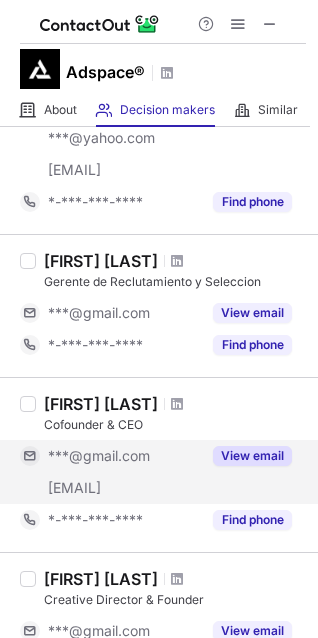 click on "View email" at bounding box center (252, 456) 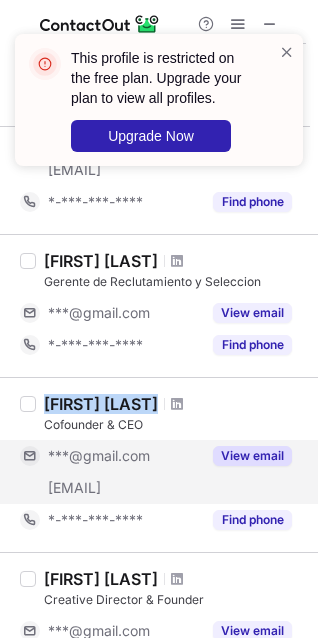 drag, startPoint x: 45, startPoint y: 399, endPoint x: 184, endPoint y: 407, distance: 139.23003 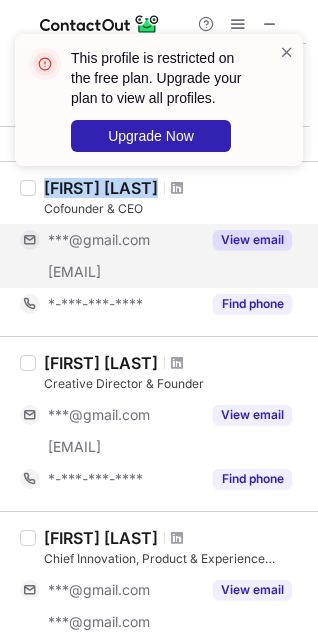 scroll, scrollTop: 407, scrollLeft: 0, axis: vertical 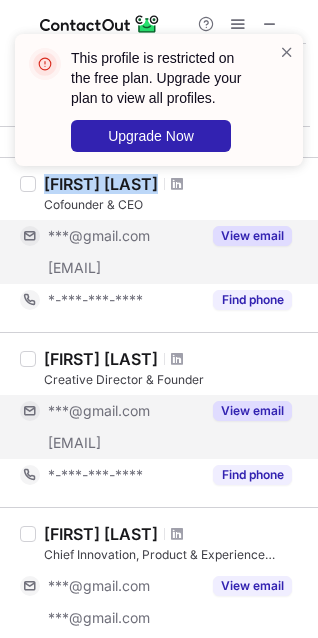 click on "View email" at bounding box center [252, 411] 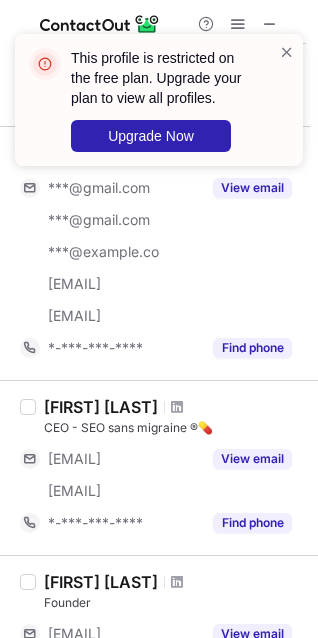 scroll, scrollTop: 807, scrollLeft: 0, axis: vertical 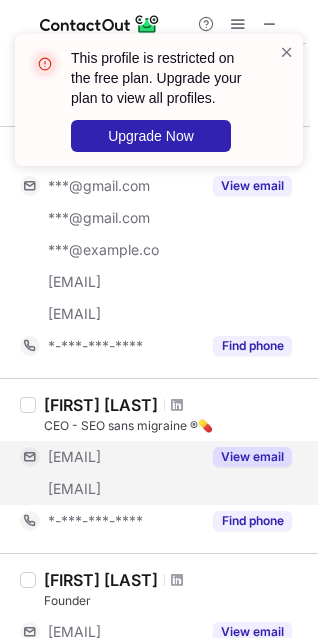 click on "View email" at bounding box center (252, 457) 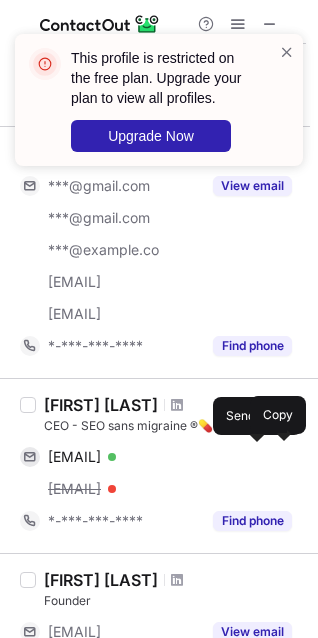 click at bounding box center [257, 457] 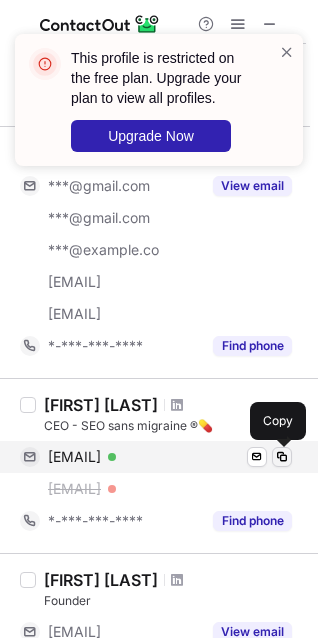 click at bounding box center (282, 457) 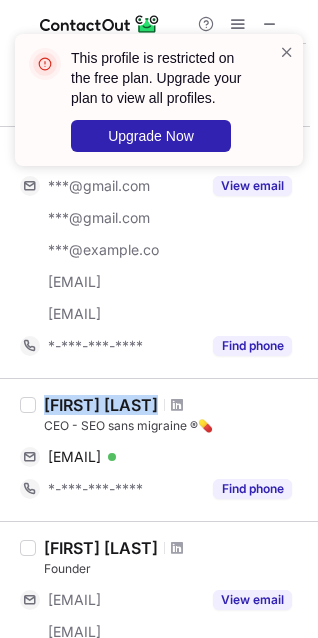 drag, startPoint x: 45, startPoint y: 404, endPoint x: 165, endPoint y: 406, distance: 120.01666 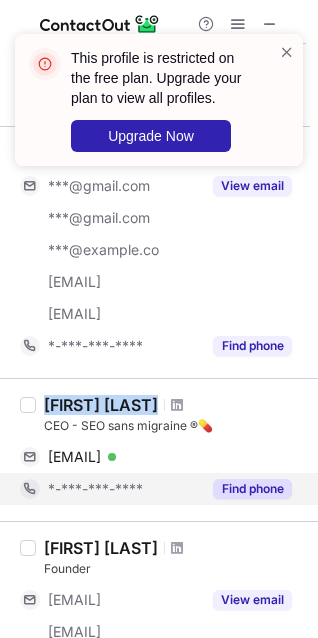 click on "Find phone" at bounding box center (252, 489) 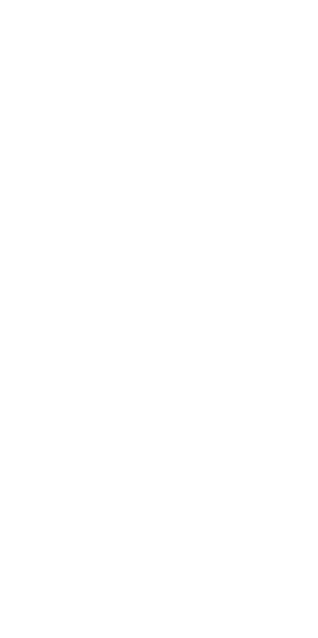 scroll, scrollTop: 0, scrollLeft: 0, axis: both 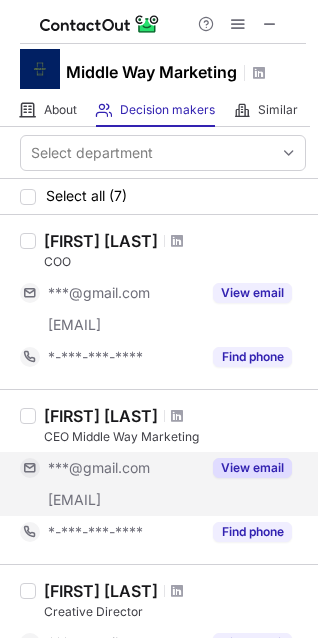 click on "View email" at bounding box center [252, 468] 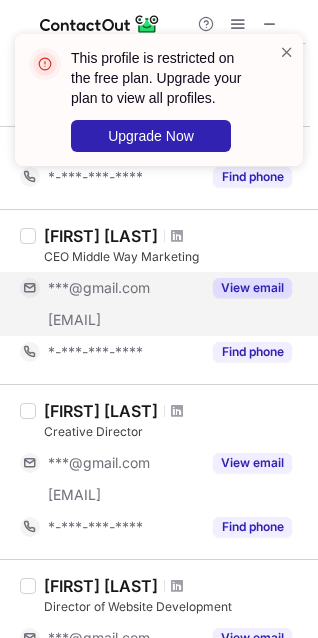 scroll, scrollTop: 0, scrollLeft: 0, axis: both 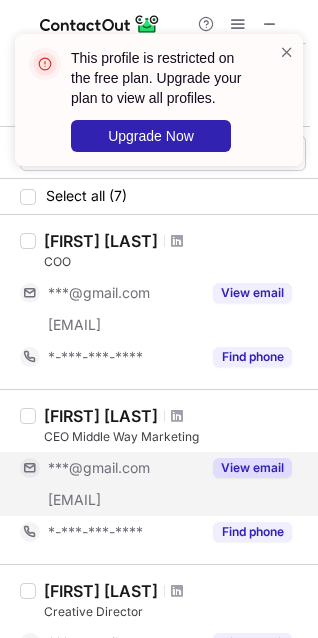 drag, startPoint x: 172, startPoint y: 418, endPoint x: 45, endPoint y: 408, distance: 127.39309 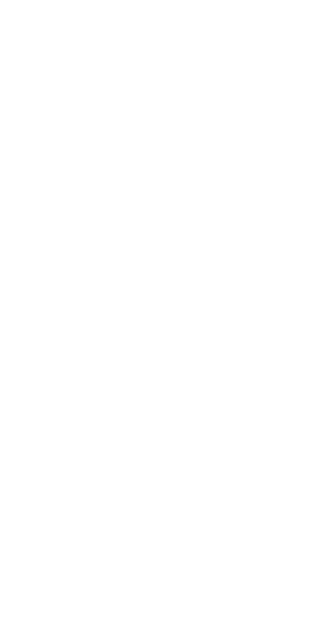 scroll, scrollTop: 0, scrollLeft: 0, axis: both 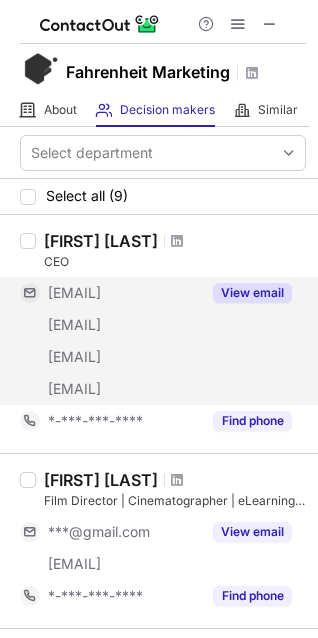 click on "View email" at bounding box center (252, 293) 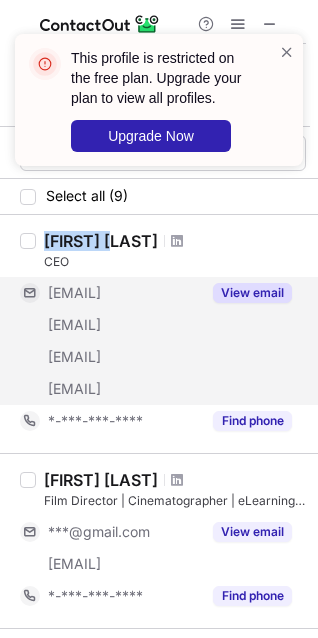 drag, startPoint x: 119, startPoint y: 240, endPoint x: 37, endPoint y: 240, distance: 82 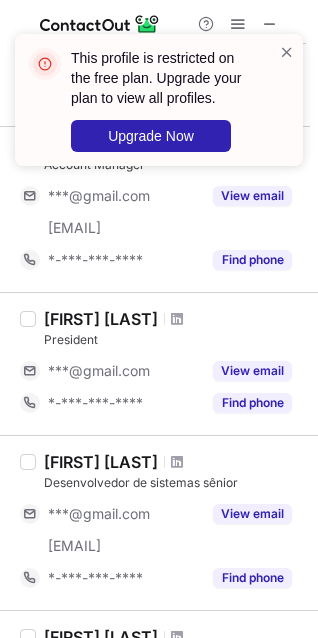 scroll, scrollTop: 867, scrollLeft: 0, axis: vertical 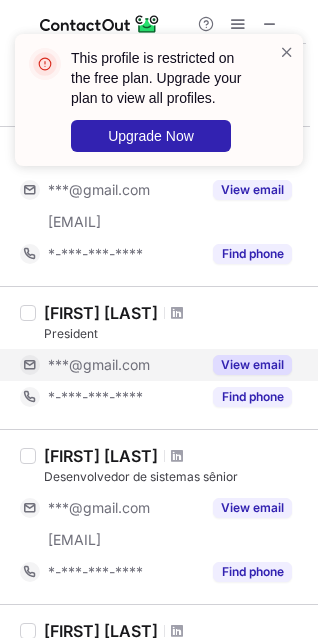 click on "View email" at bounding box center [252, 365] 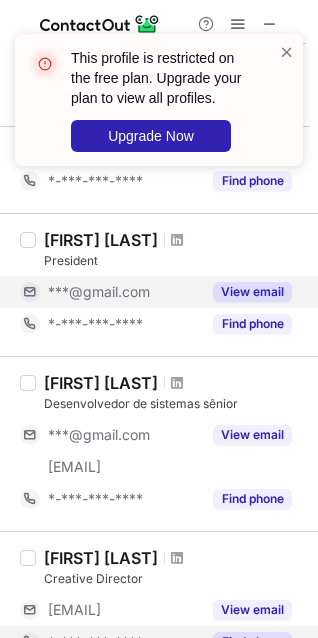 scroll, scrollTop: 930, scrollLeft: 0, axis: vertical 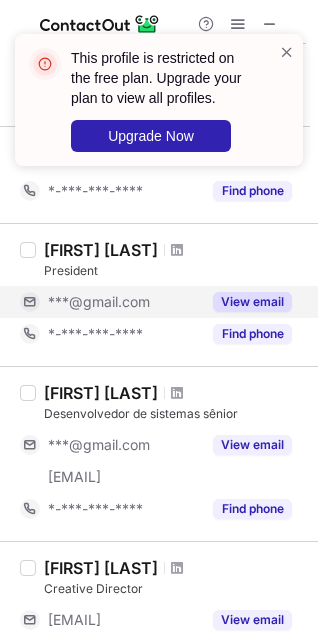 click on "Laurel Casas" at bounding box center (101, 250) 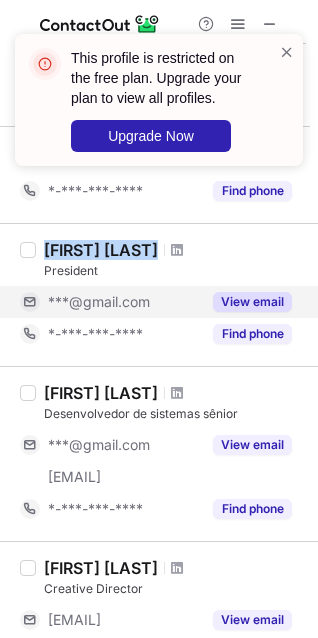 drag, startPoint x: 146, startPoint y: 252, endPoint x: 44, endPoint y: 254, distance: 102.01961 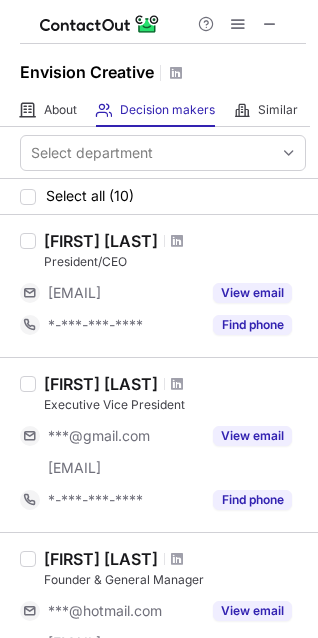 scroll, scrollTop: 0, scrollLeft: 0, axis: both 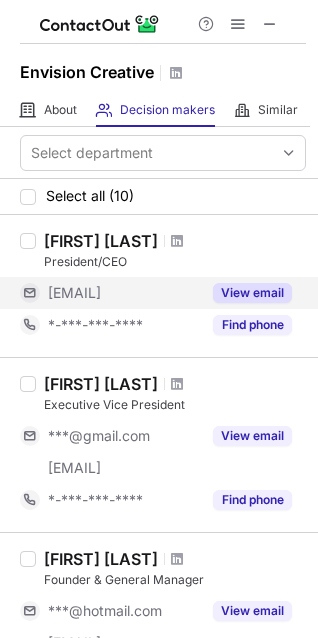 click on "View email" at bounding box center [252, 293] 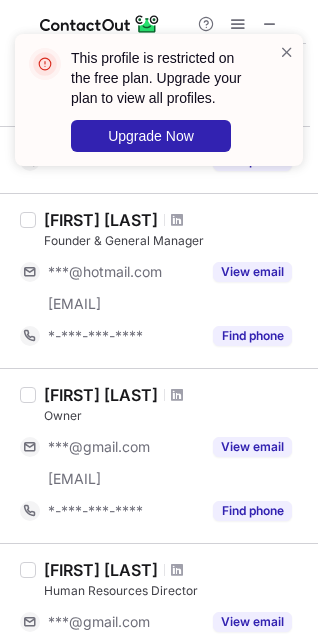 scroll, scrollTop: 353, scrollLeft: 0, axis: vertical 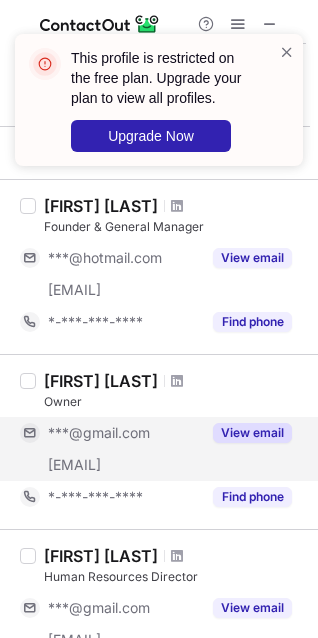 click on "View email" at bounding box center (252, 433) 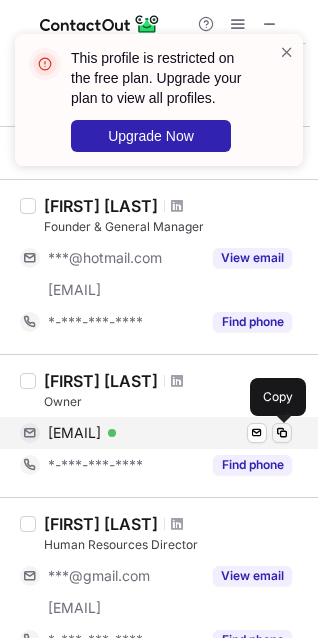 click at bounding box center [282, 433] 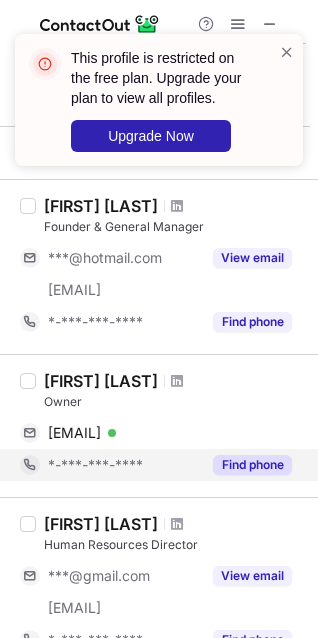 click on "Find phone" at bounding box center [252, 465] 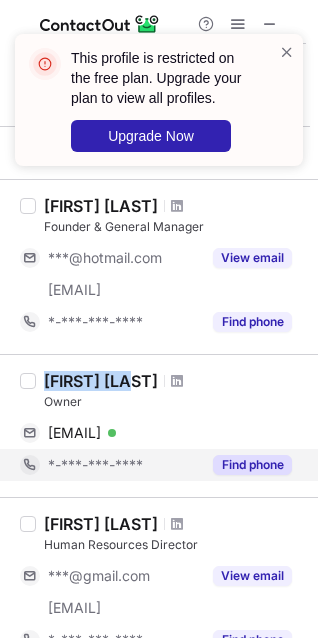 drag, startPoint x: 149, startPoint y: 385, endPoint x: 46, endPoint y: 388, distance: 103.04368 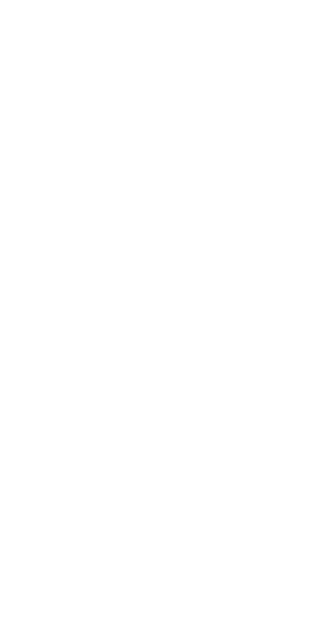 scroll, scrollTop: 0, scrollLeft: 0, axis: both 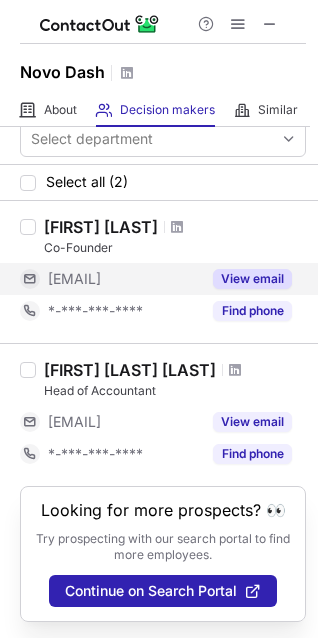 click on "View email" at bounding box center [252, 279] 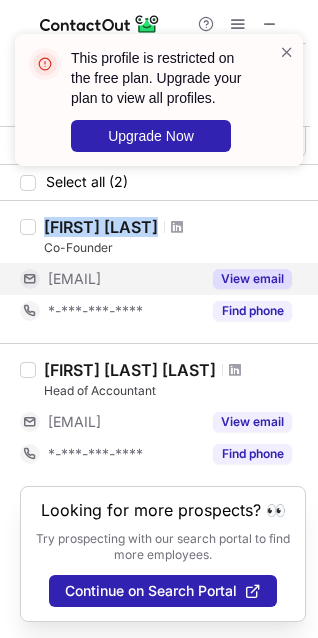 drag, startPoint x: 44, startPoint y: 209, endPoint x: 152, endPoint y: 206, distance: 108.04166 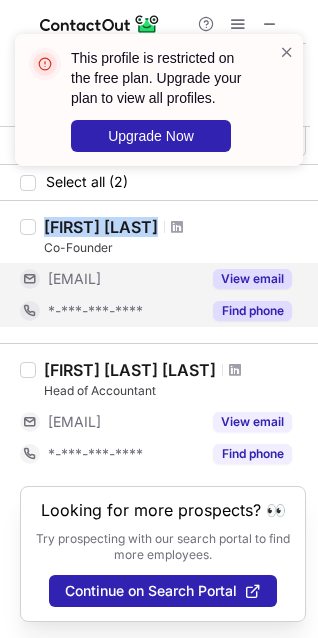 click on "Find phone" at bounding box center [252, 311] 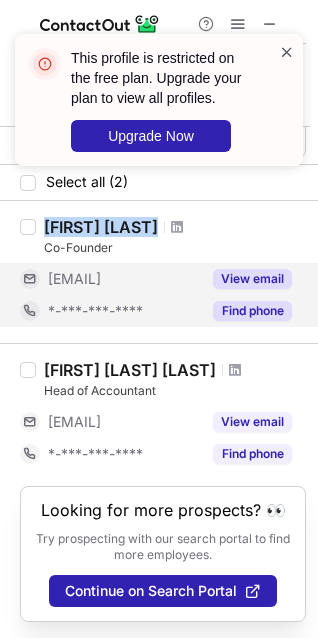 click at bounding box center (287, 52) 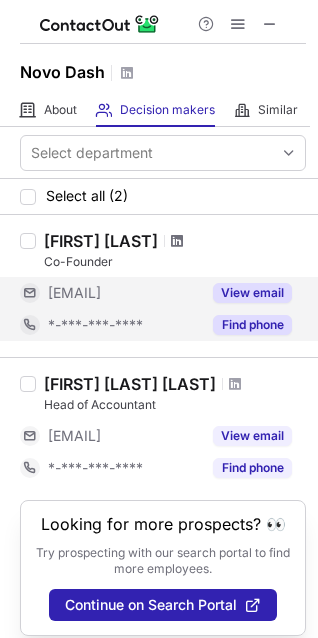 scroll, scrollTop: 33, scrollLeft: 0, axis: vertical 